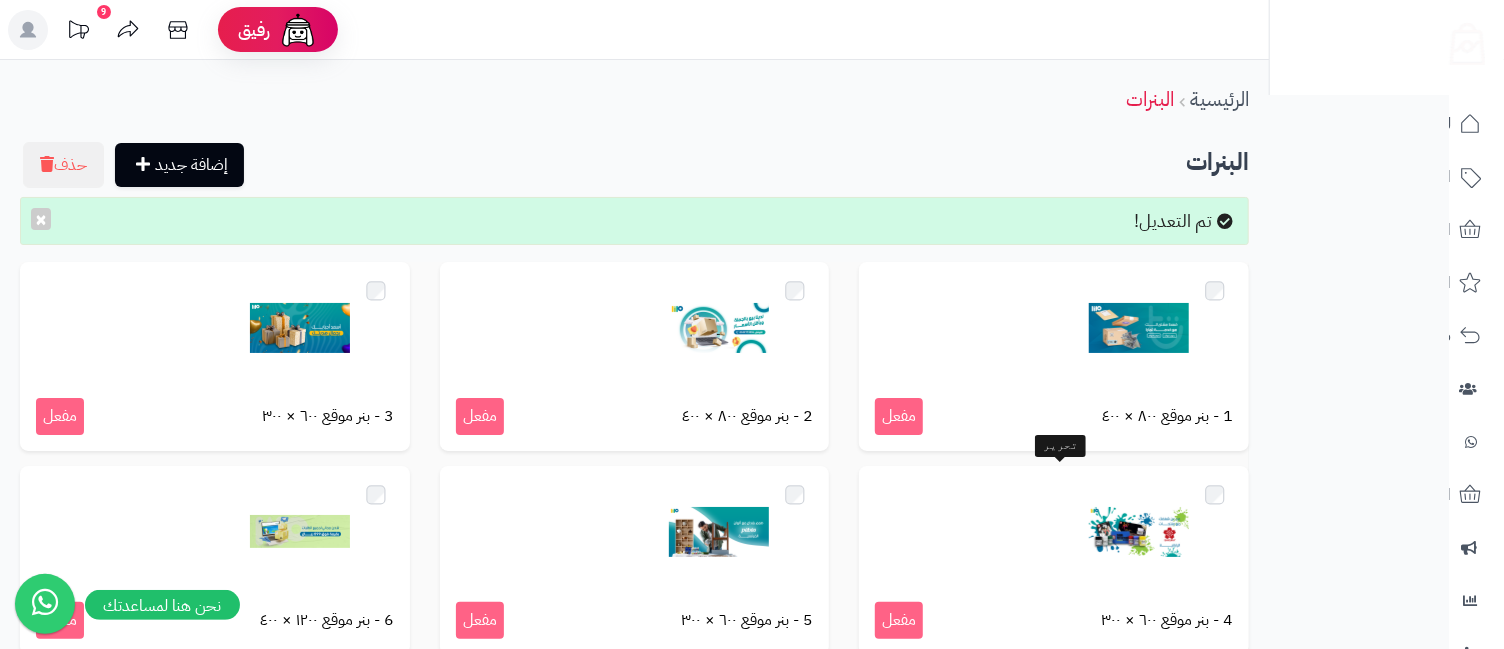 scroll, scrollTop: 403, scrollLeft: 0, axis: vertical 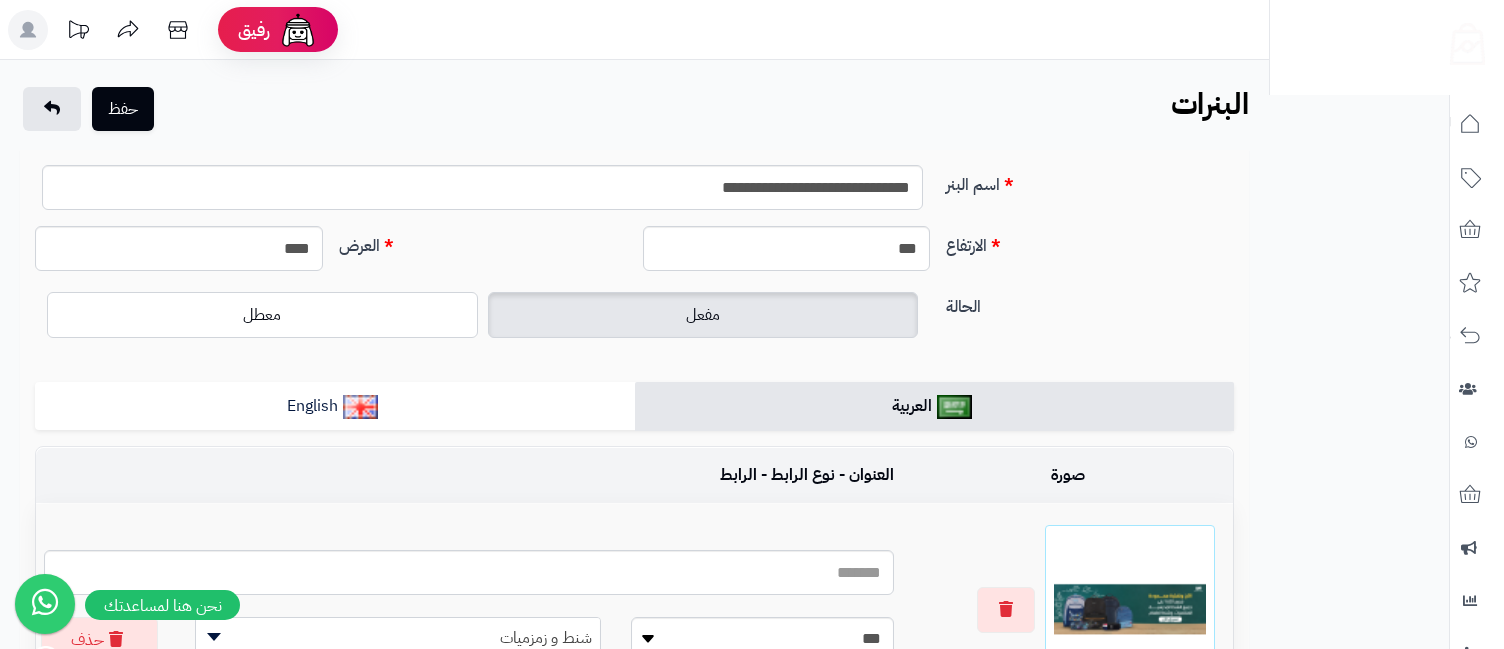 select 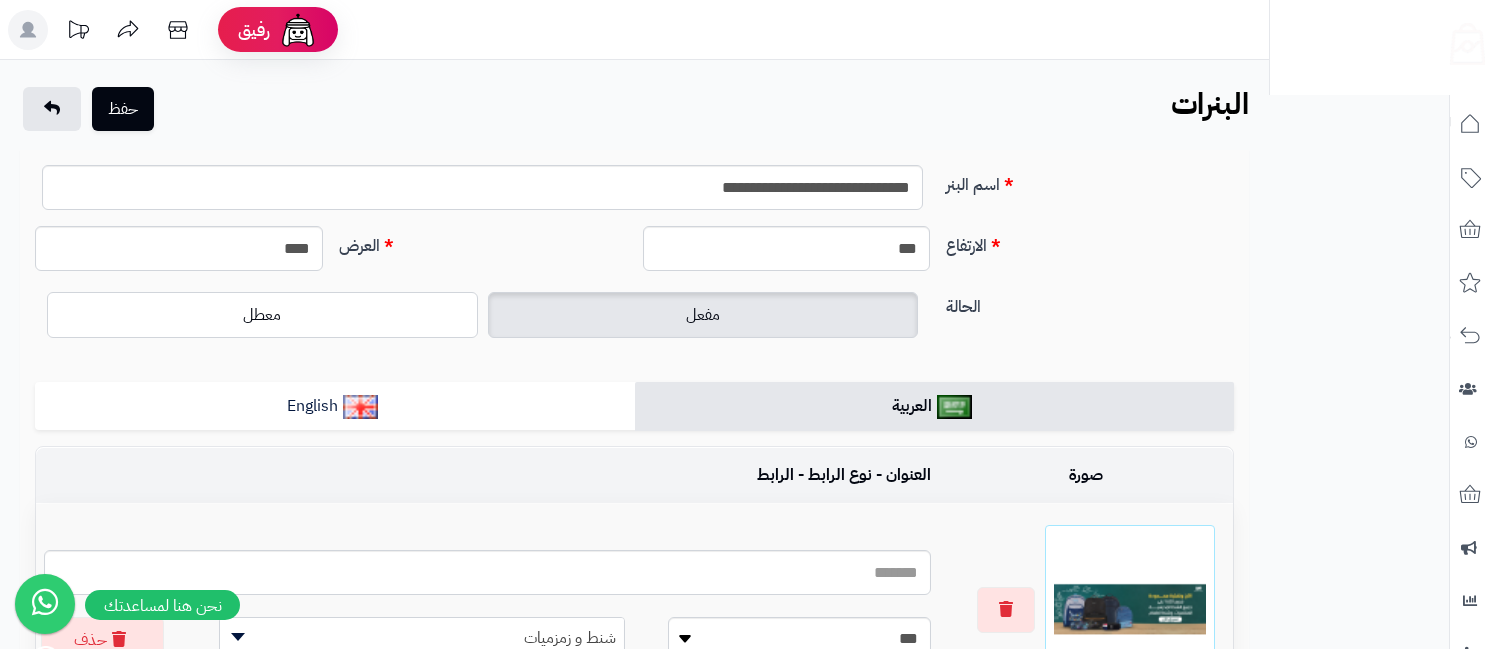 scroll, scrollTop: 0, scrollLeft: 0, axis: both 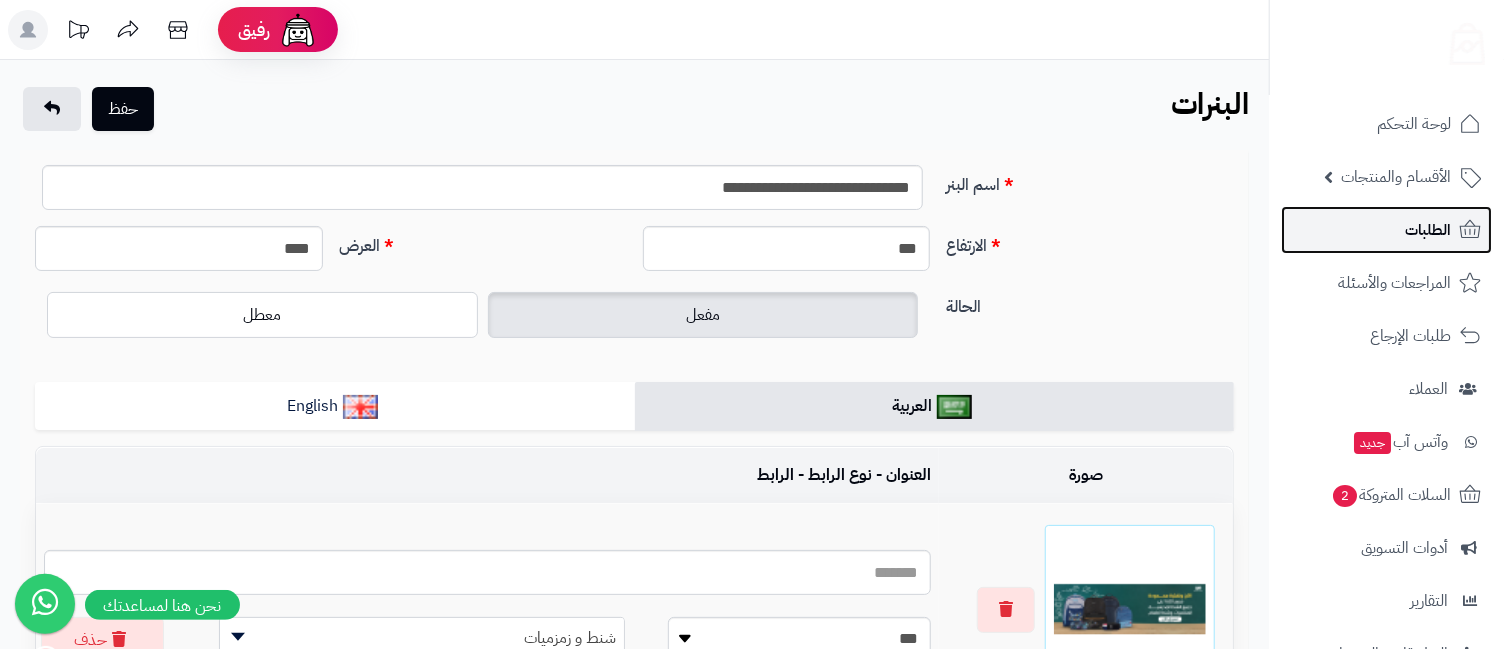 click on "الطلبات" at bounding box center (1386, 230) 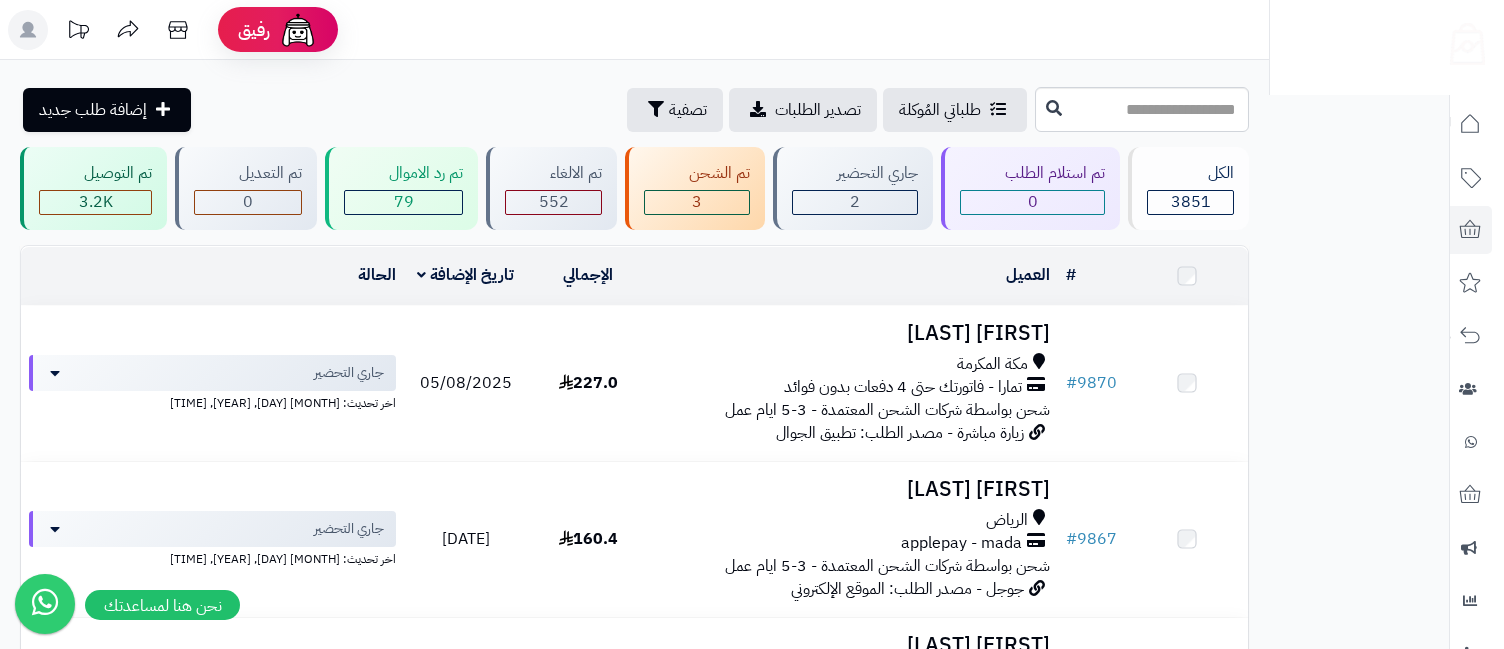 scroll, scrollTop: 0, scrollLeft: 0, axis: both 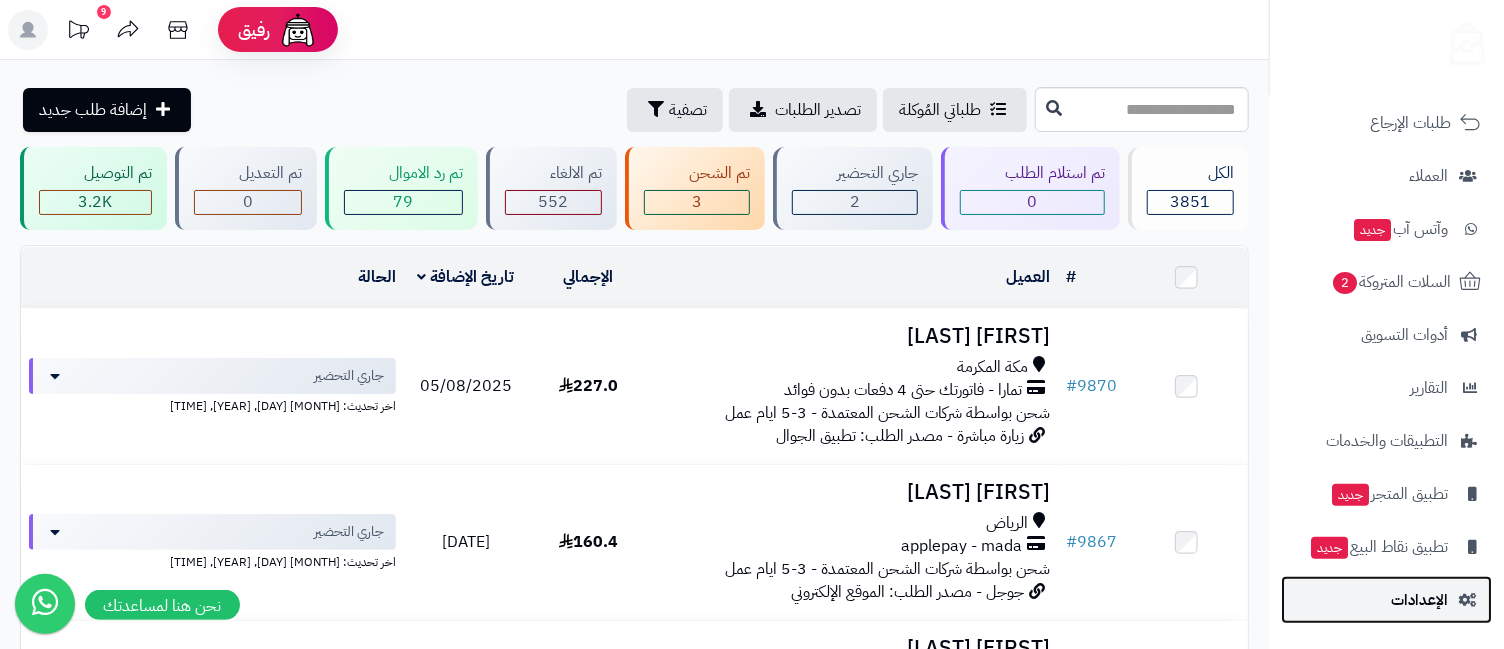 click on "الإعدادات" at bounding box center [1419, 600] 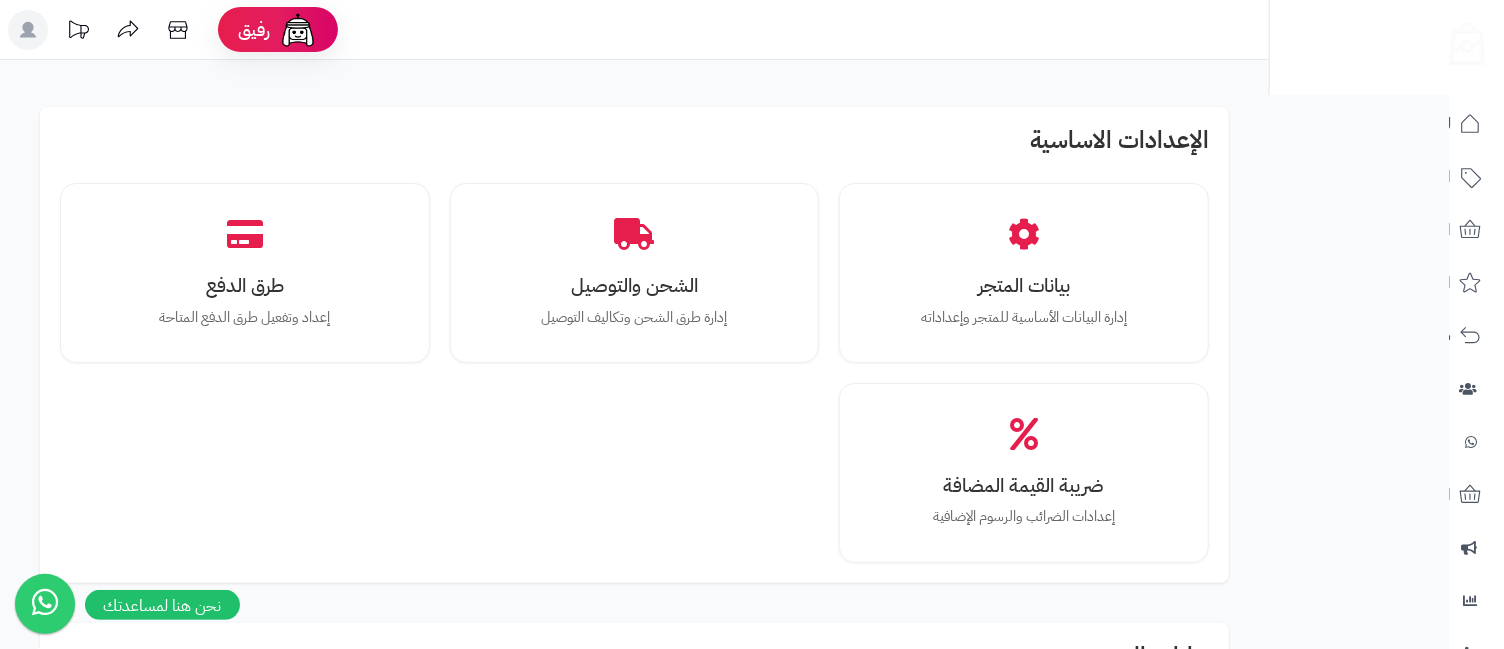 scroll, scrollTop: 888, scrollLeft: 0, axis: vertical 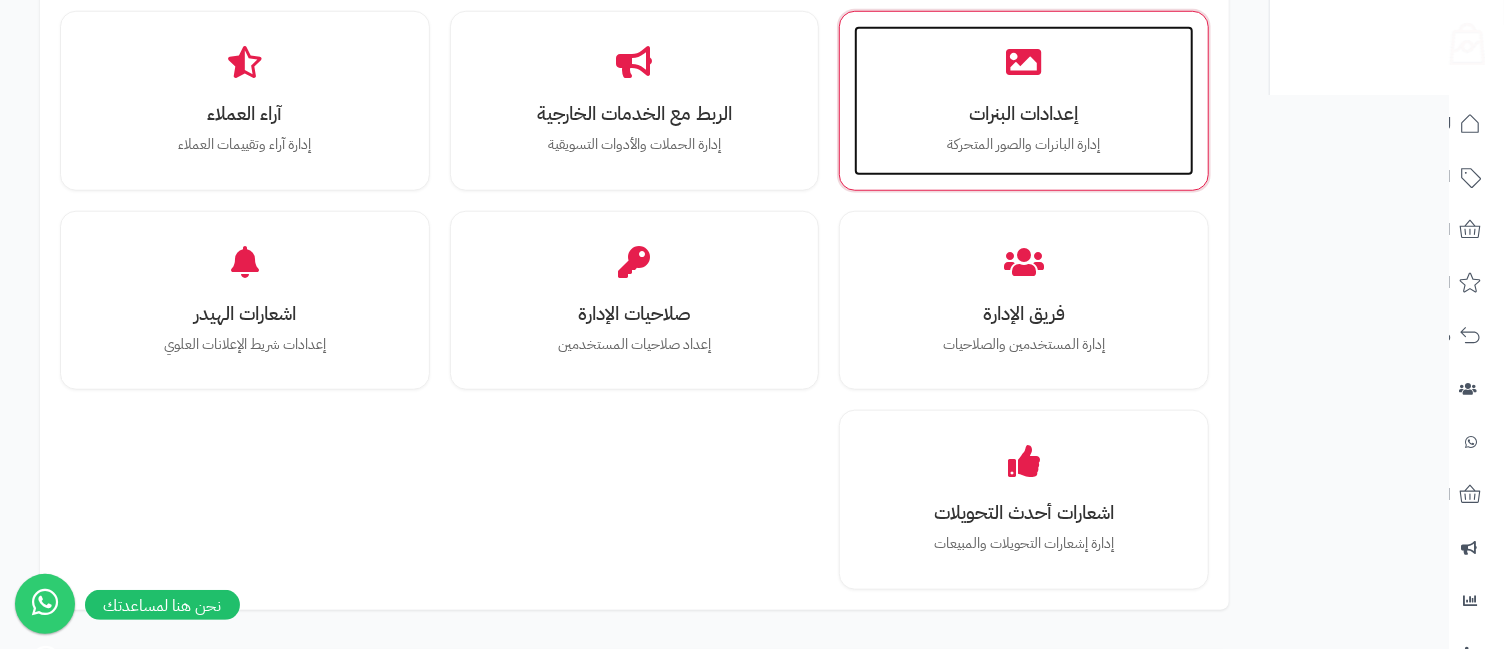 click on "إدارة البانرات والصور المتحركة" at bounding box center (1024, 145) 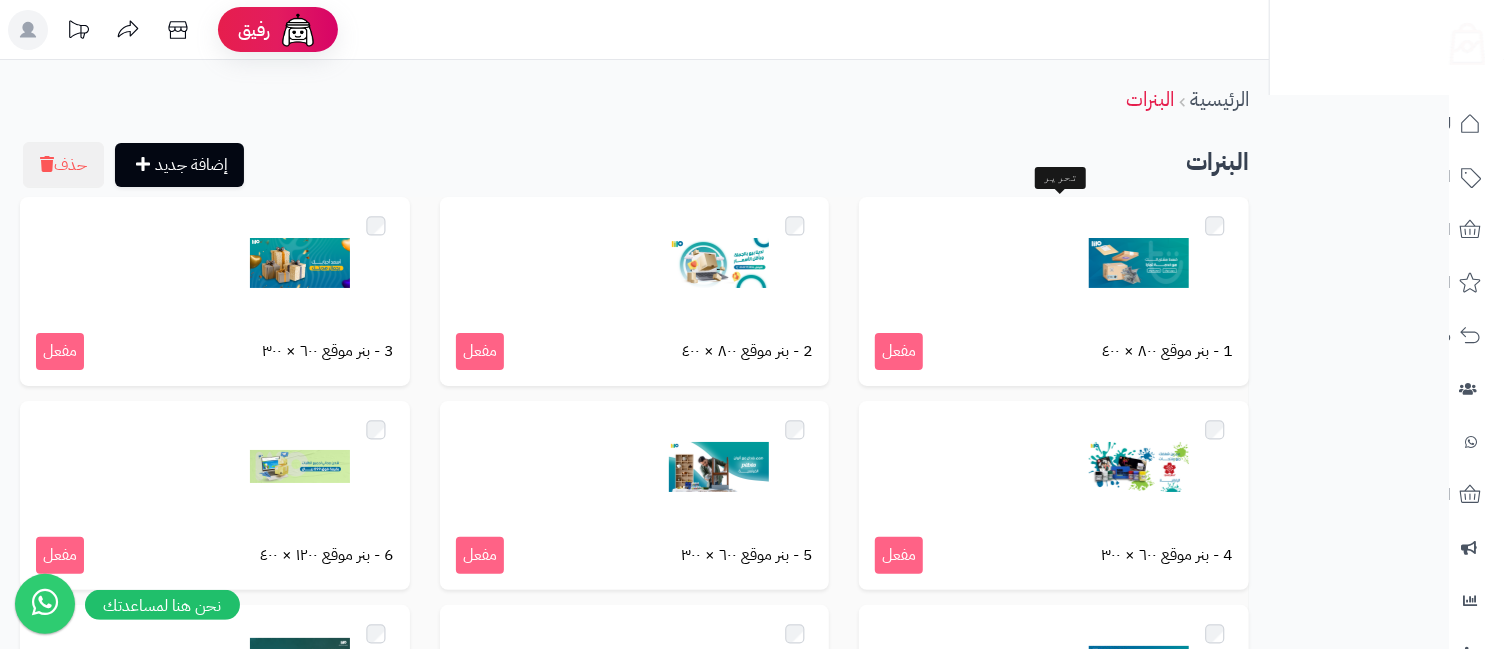 scroll, scrollTop: 338, scrollLeft: 0, axis: vertical 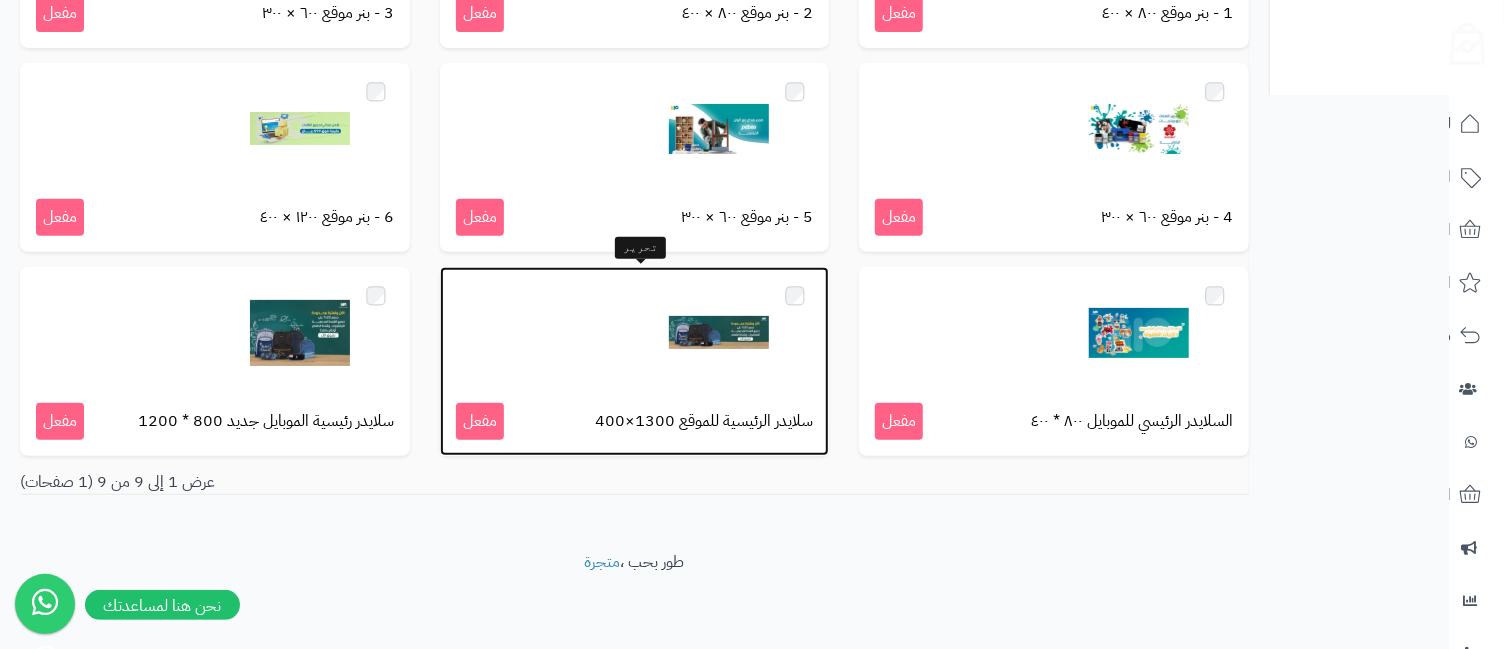 click at bounding box center (719, 333) 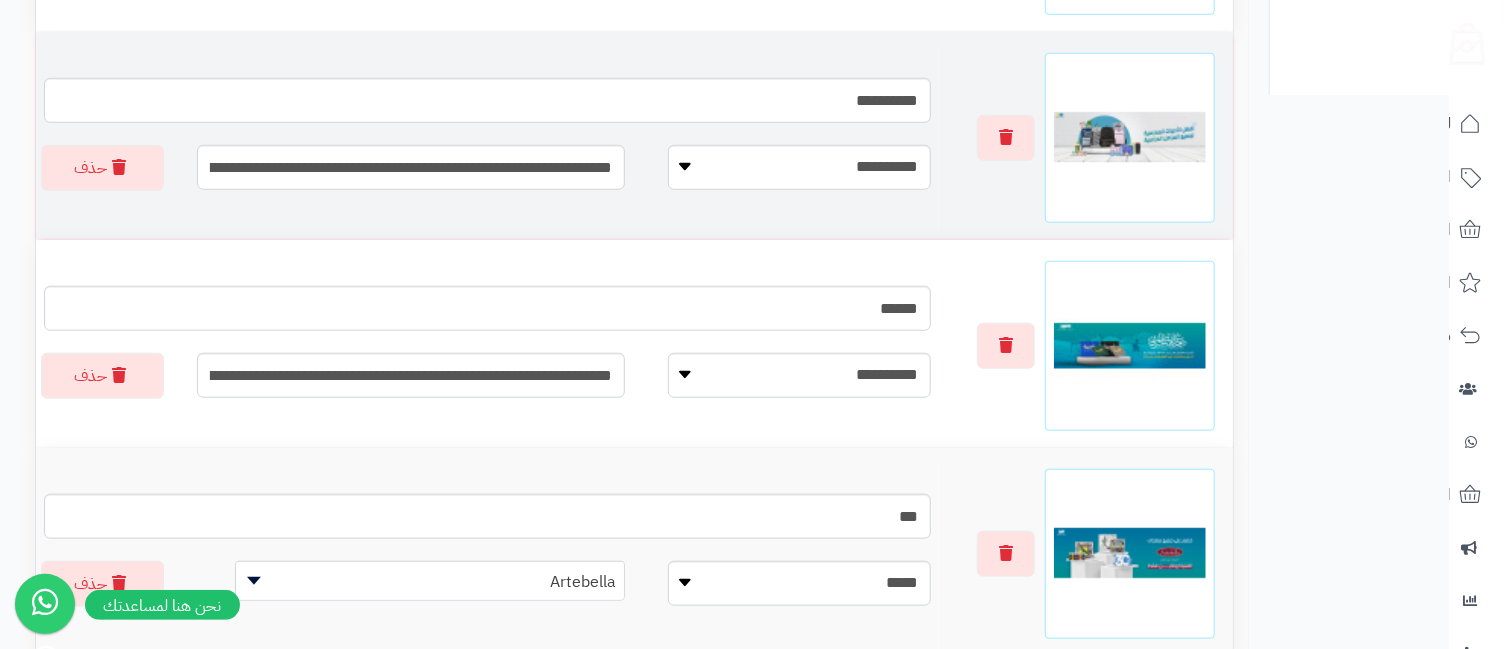 scroll, scrollTop: 444, scrollLeft: 0, axis: vertical 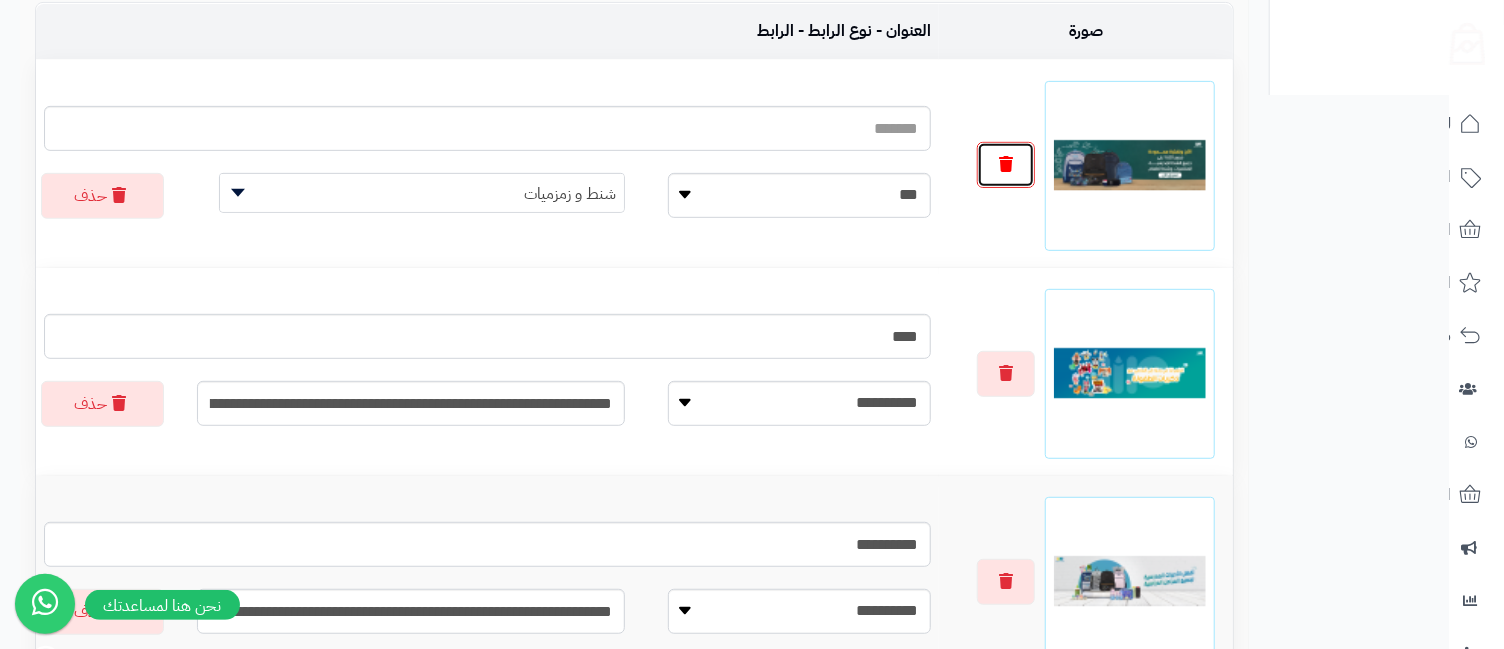 click at bounding box center (1006, 165) 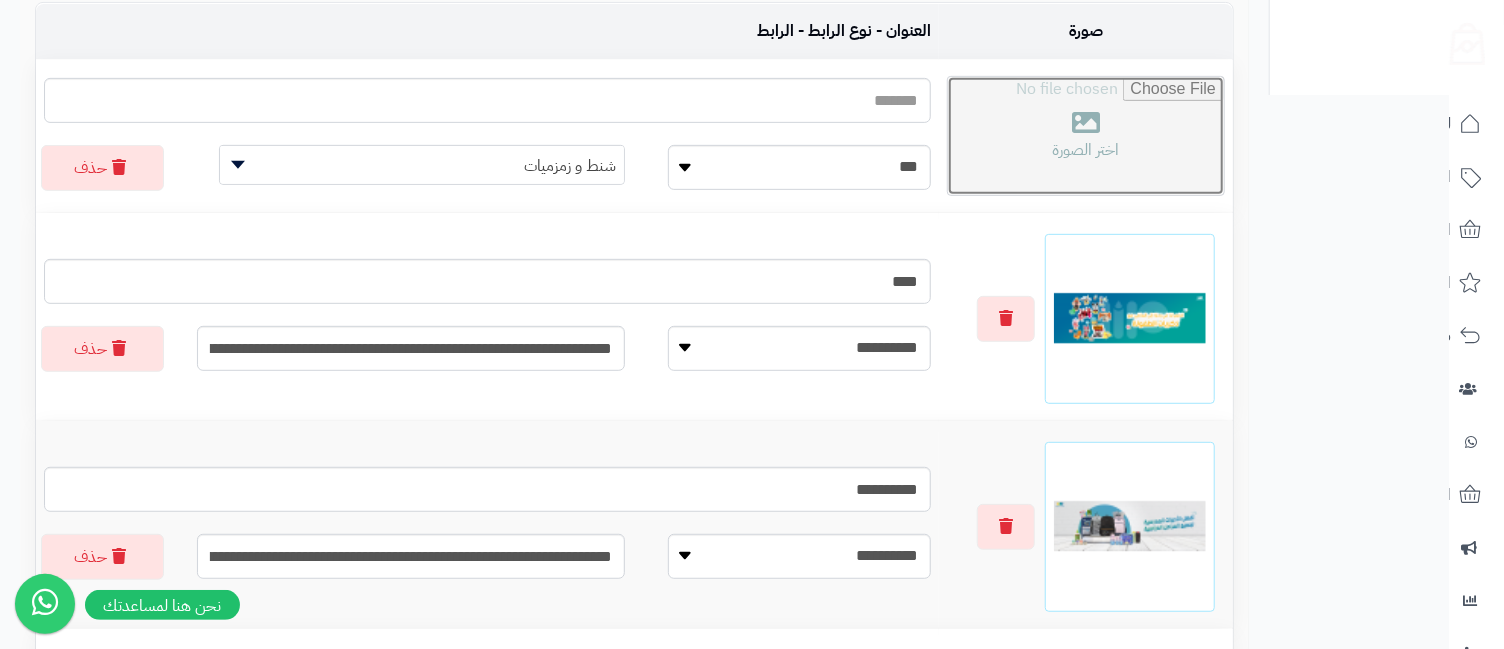 click at bounding box center (1086, 136) 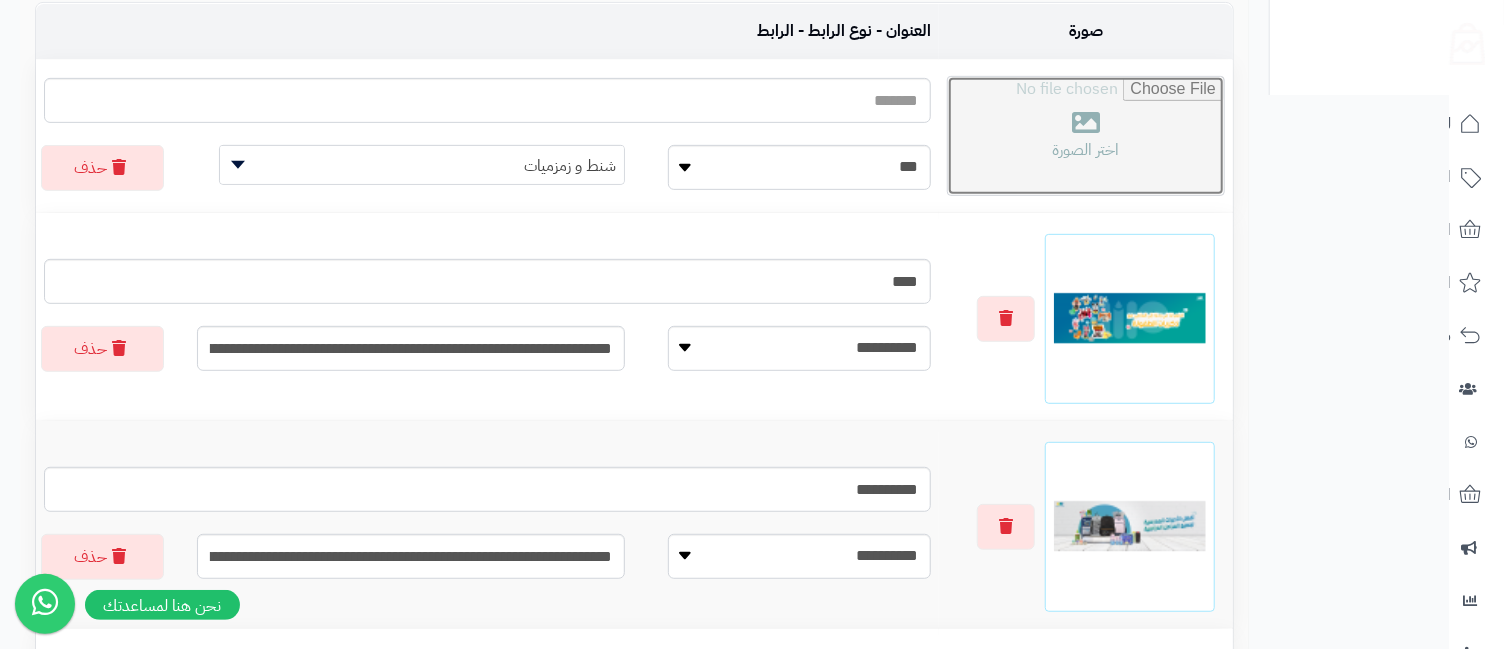 type on "**********" 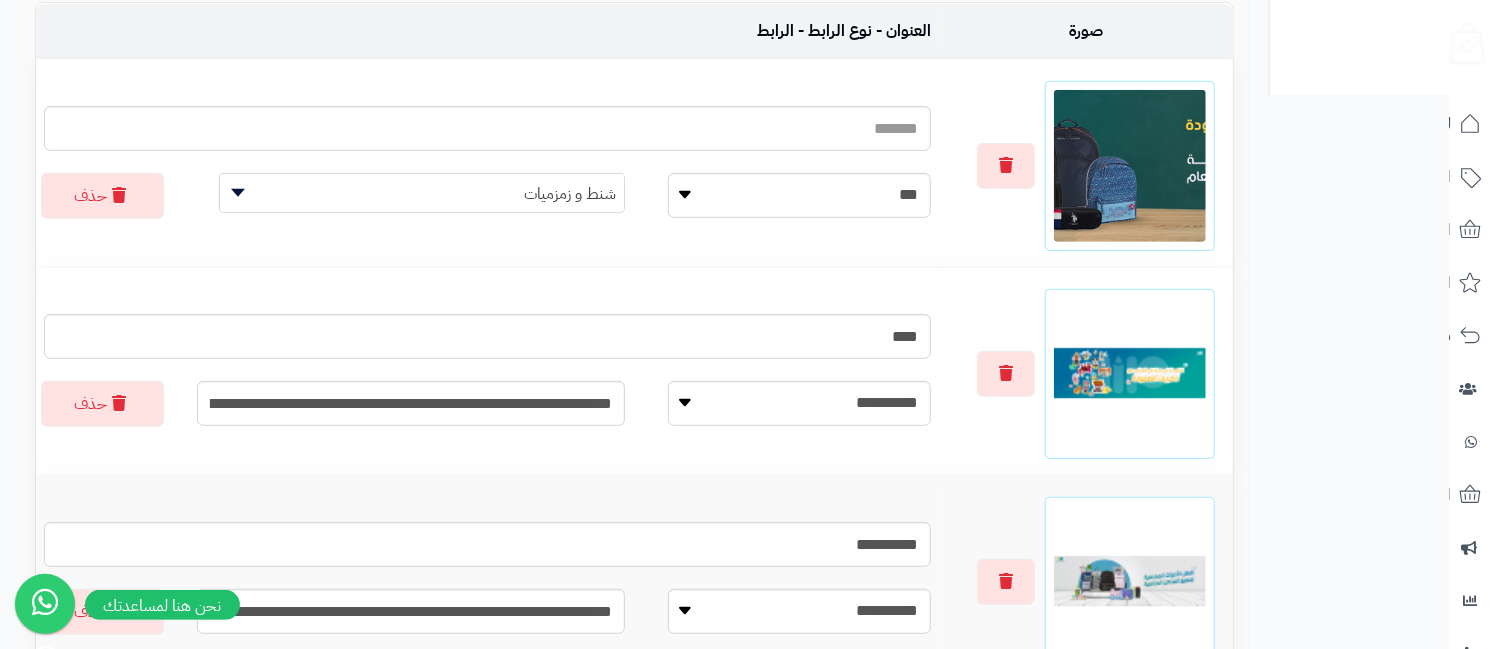 click at bounding box center [1130, 166] 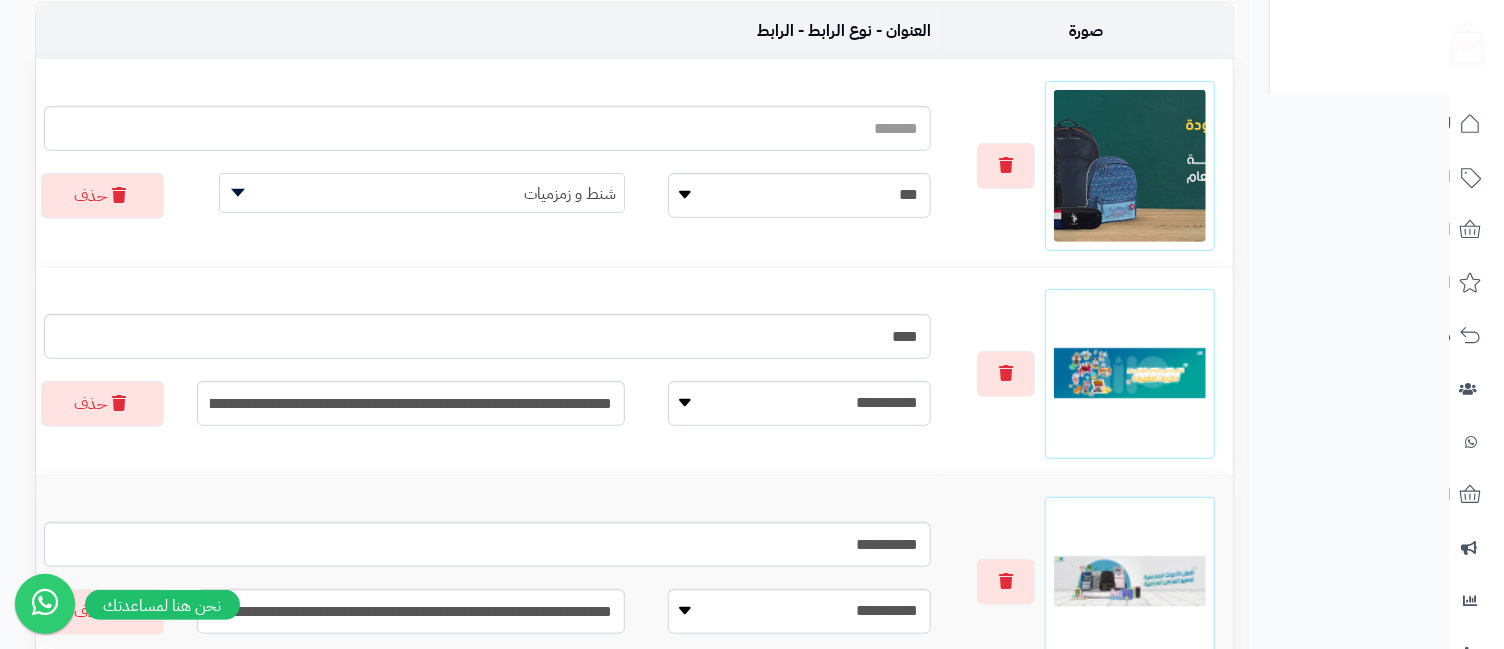 scroll, scrollTop: 0, scrollLeft: 0, axis: both 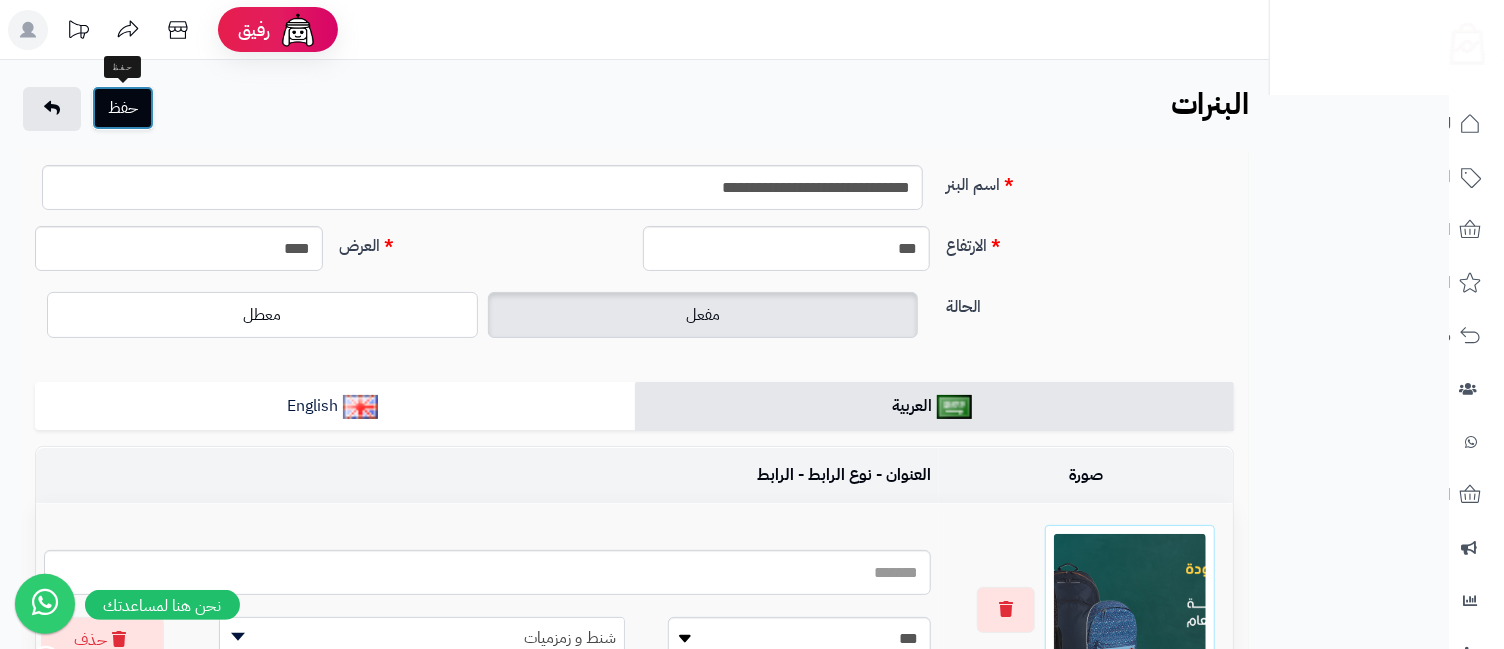 click on "حفظ" at bounding box center (123, 108) 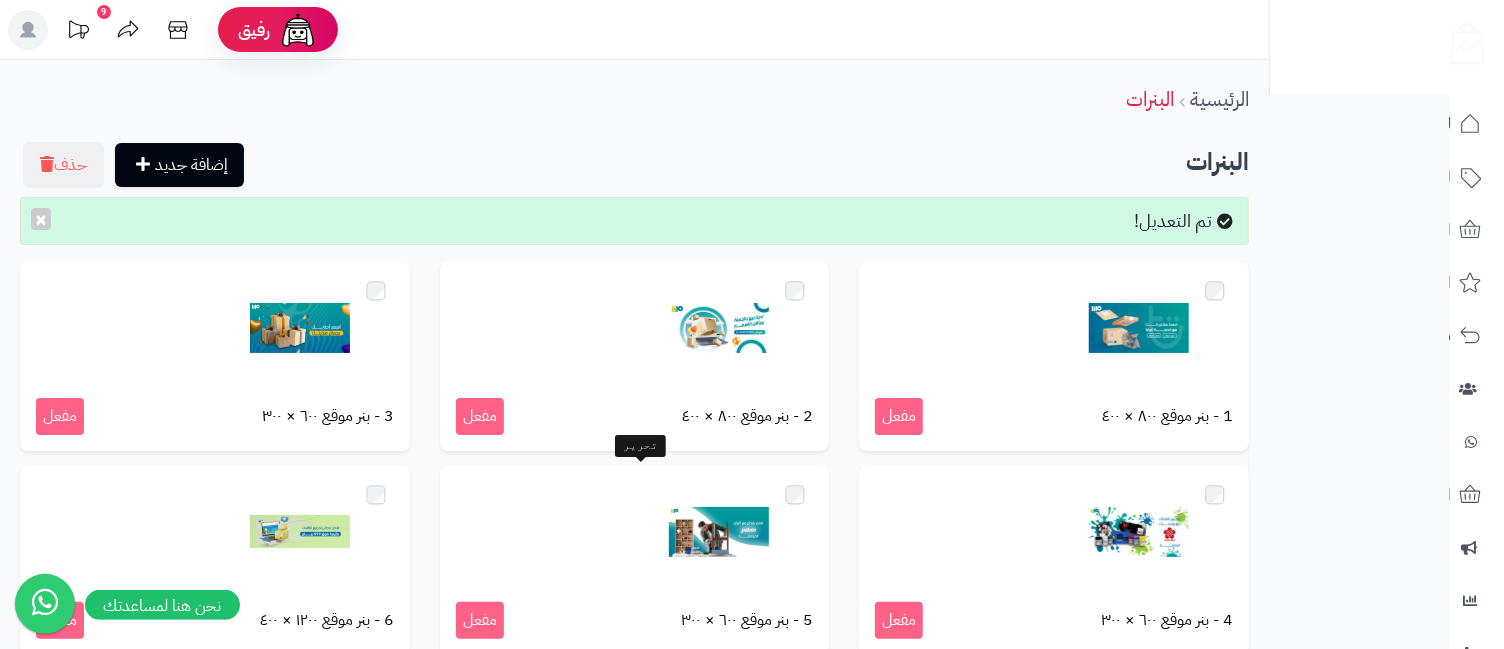 scroll, scrollTop: 403, scrollLeft: 0, axis: vertical 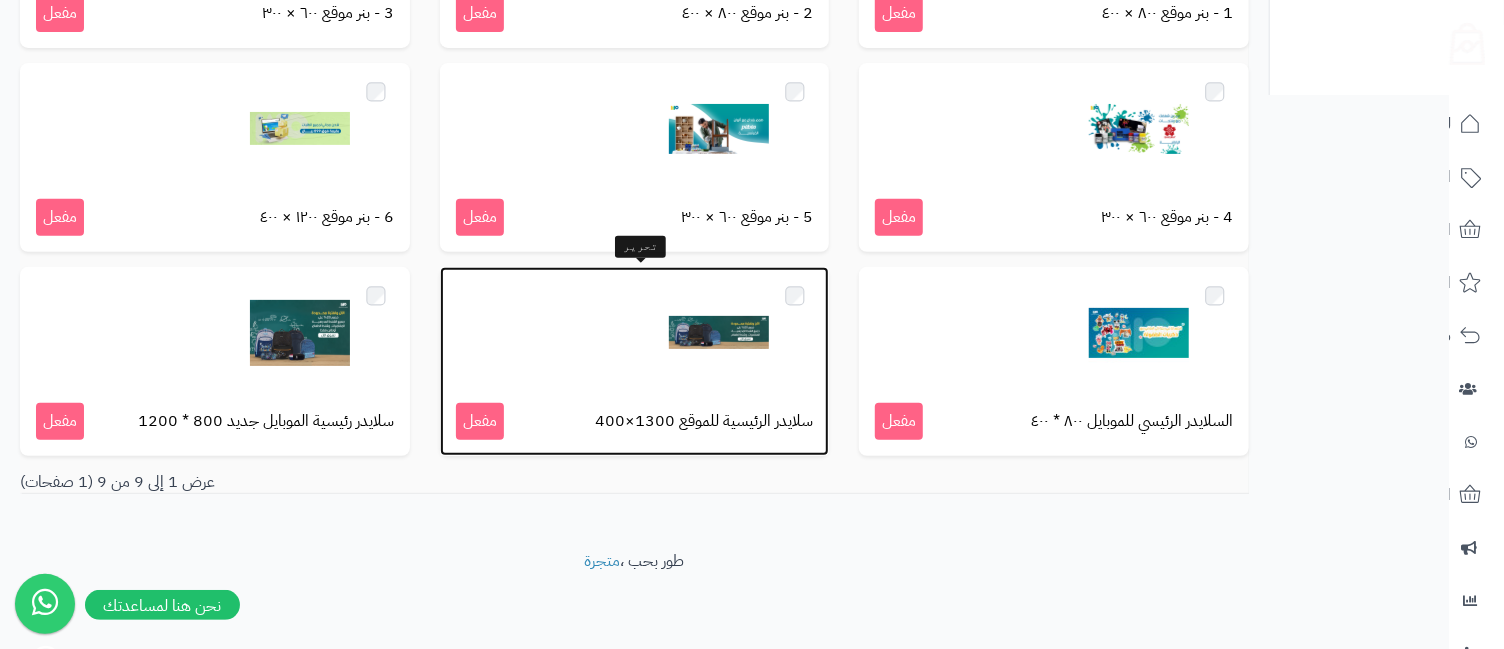 click at bounding box center (719, 333) 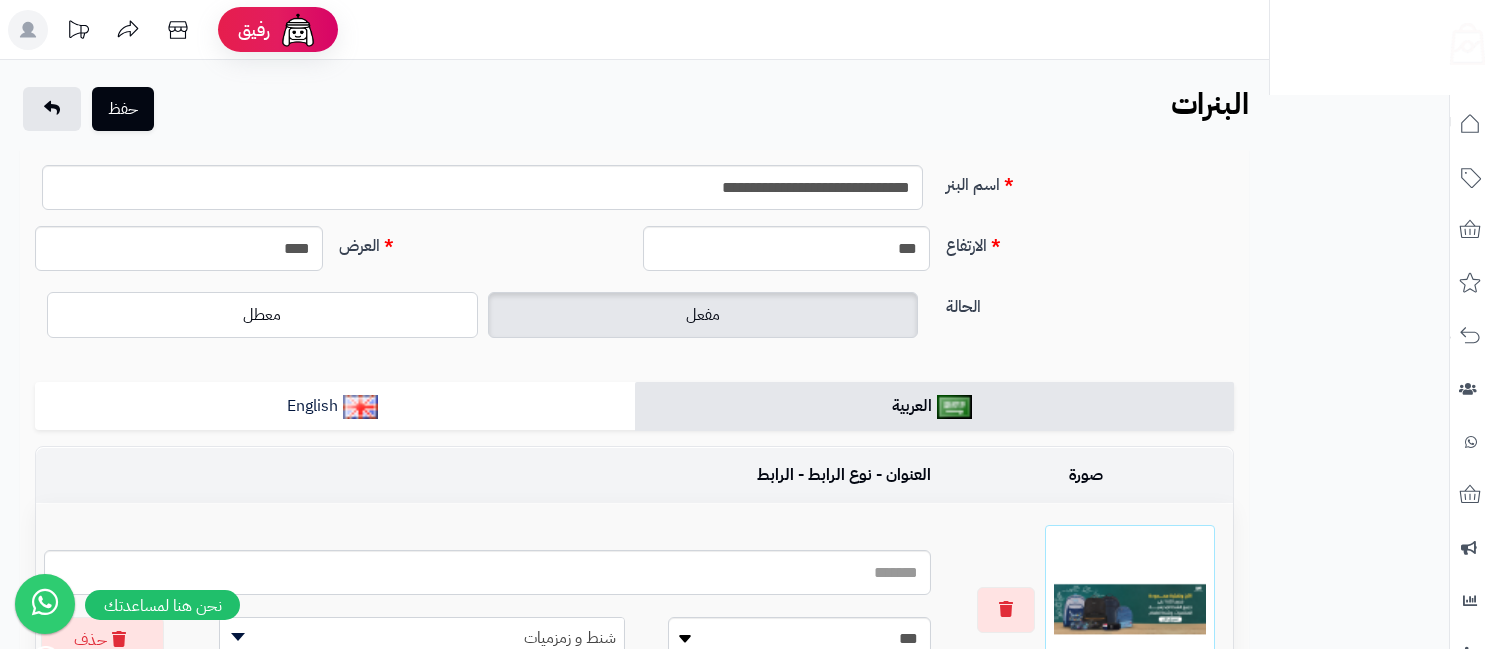 scroll, scrollTop: 0, scrollLeft: 0, axis: both 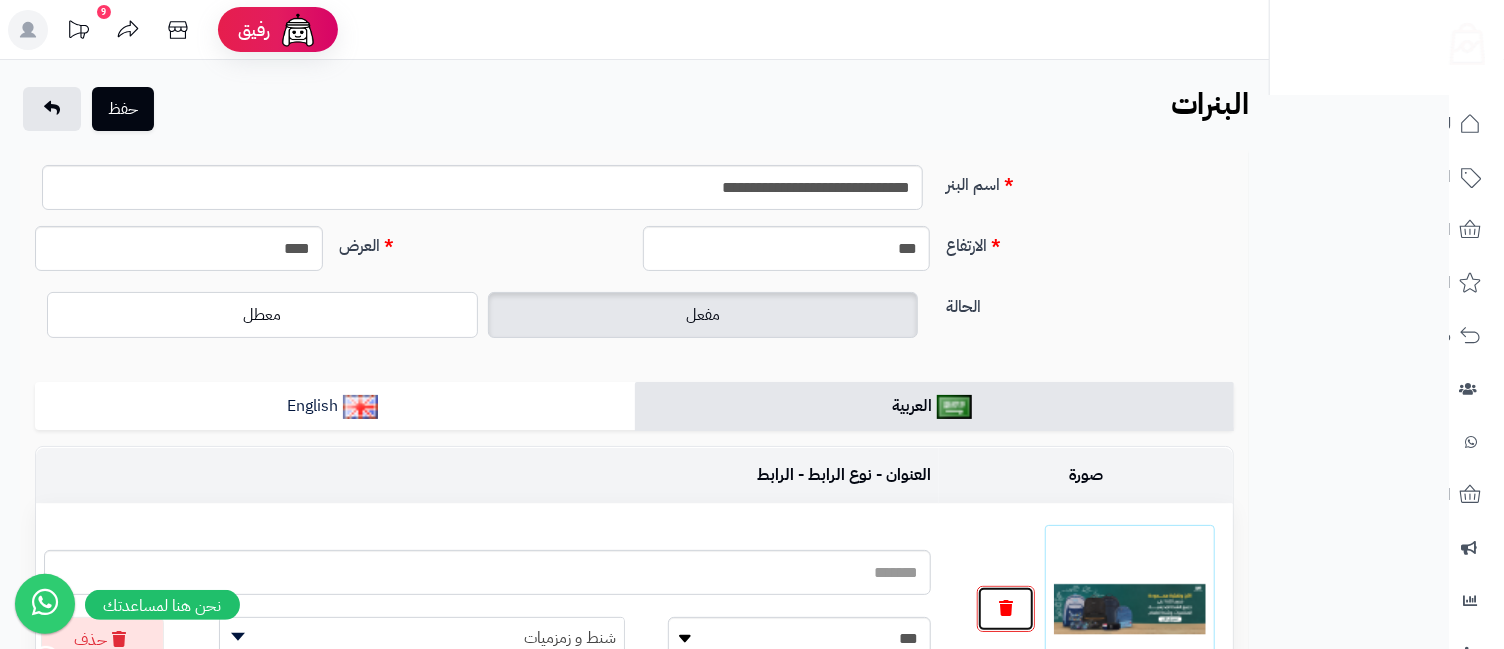 click at bounding box center [1006, 609] 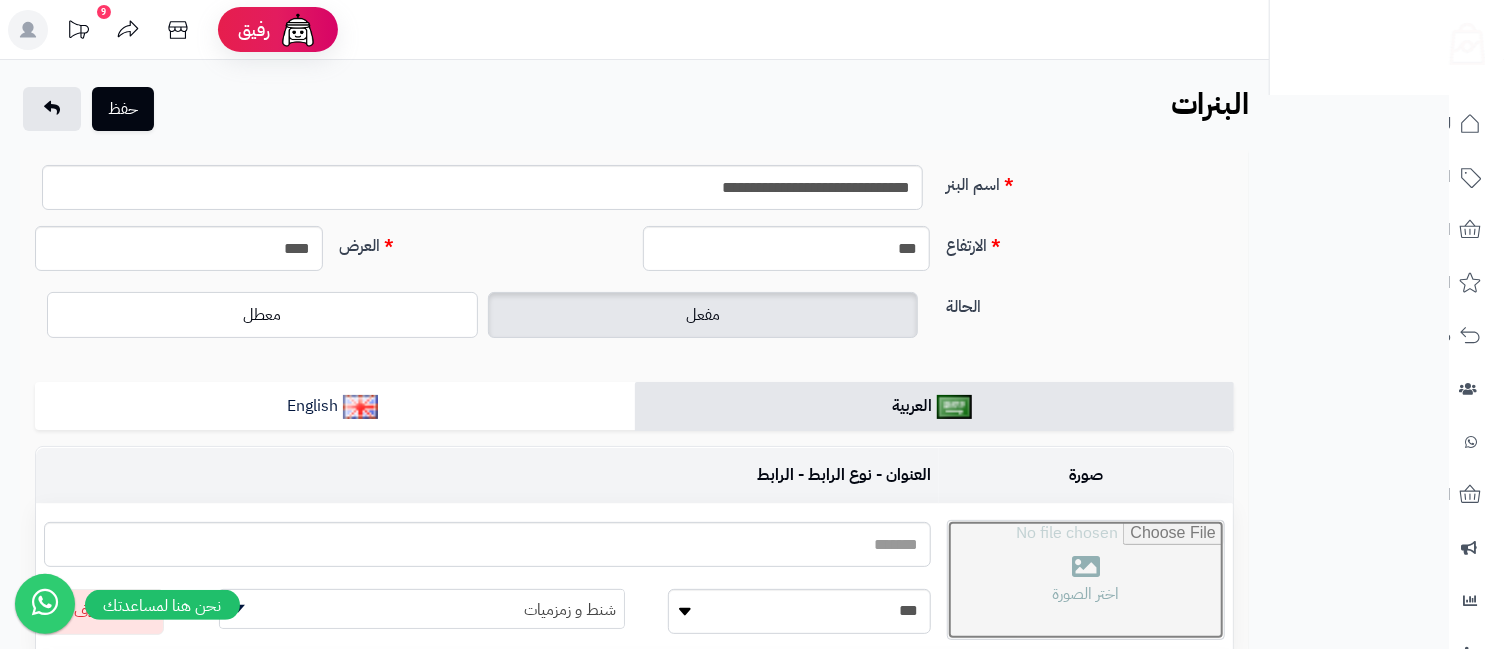 click at bounding box center (1086, 580) 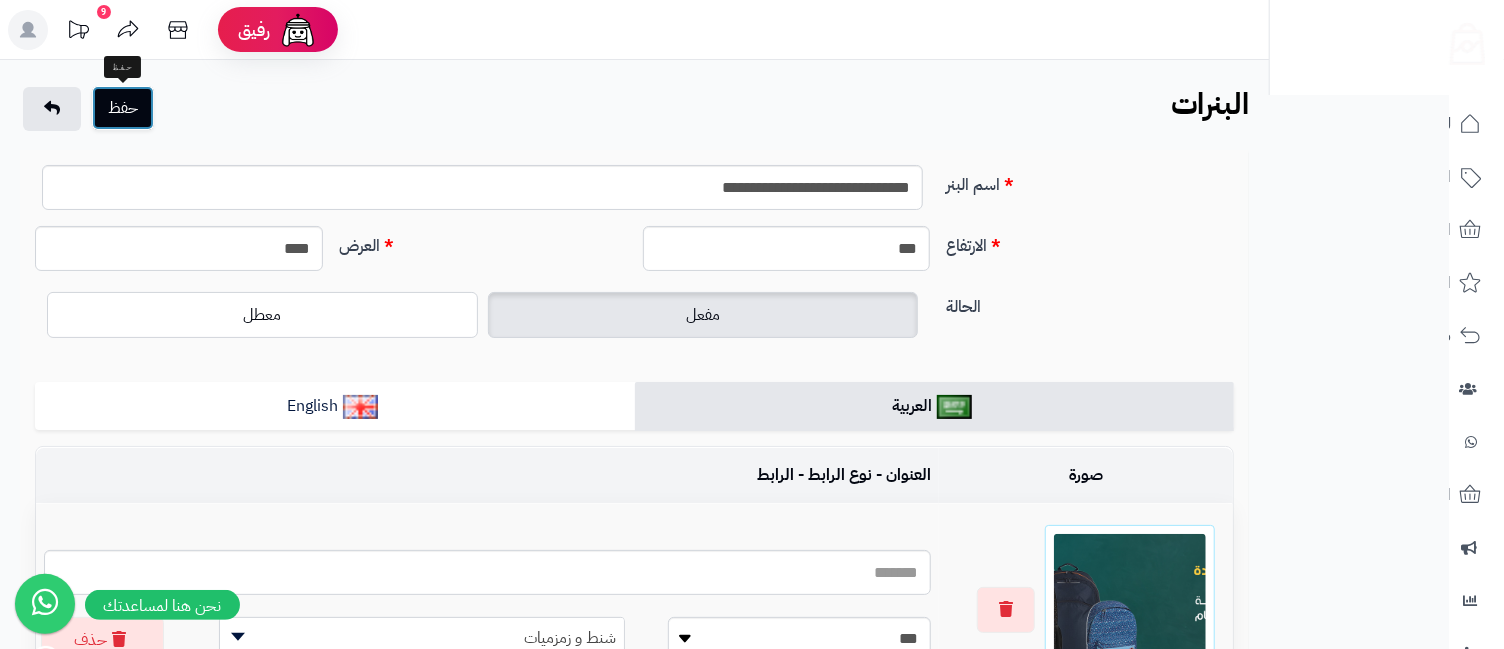 click on "حفظ" at bounding box center (123, 108) 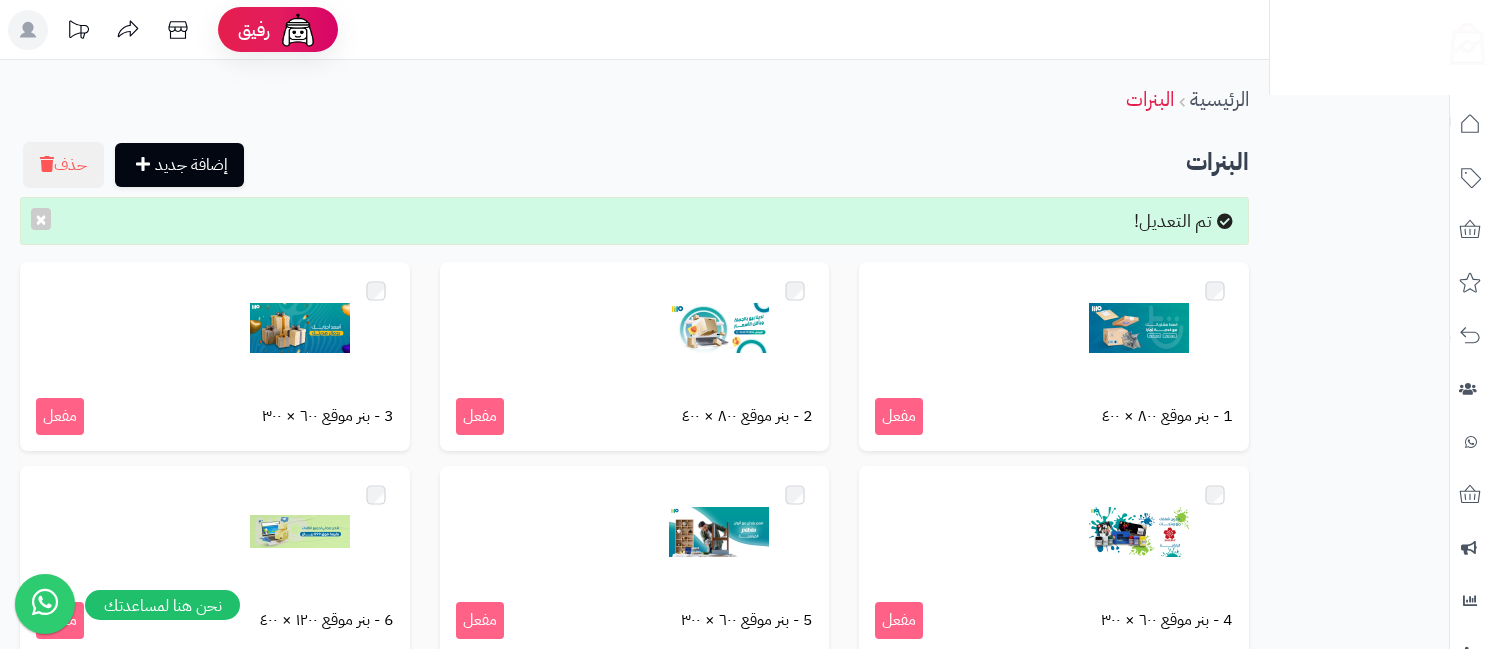 scroll, scrollTop: 0, scrollLeft: 0, axis: both 